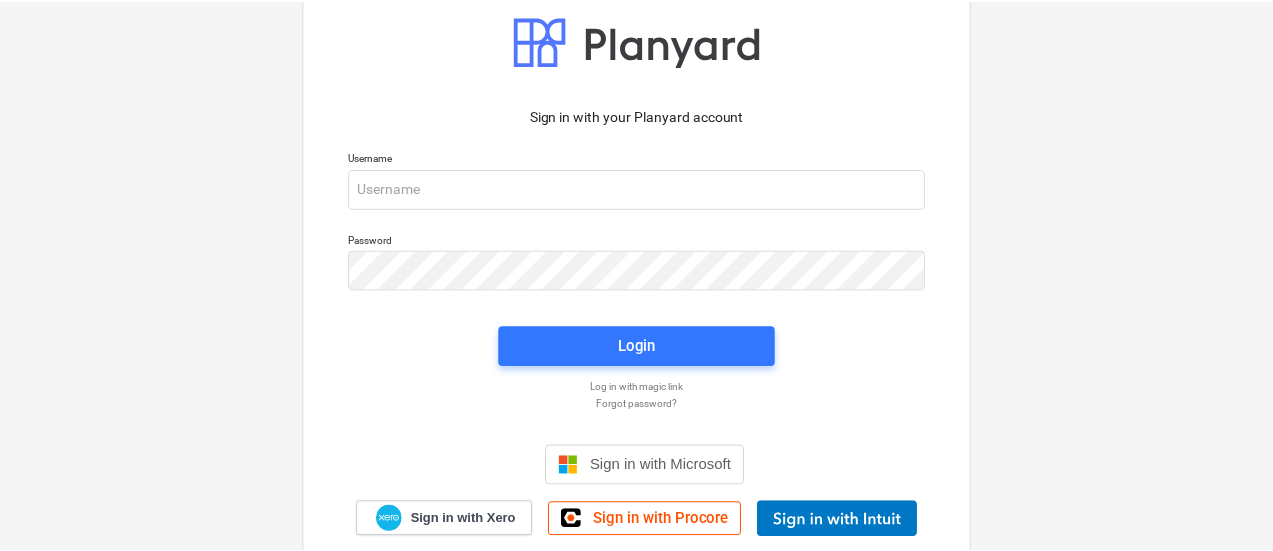 scroll, scrollTop: 0, scrollLeft: 0, axis: both 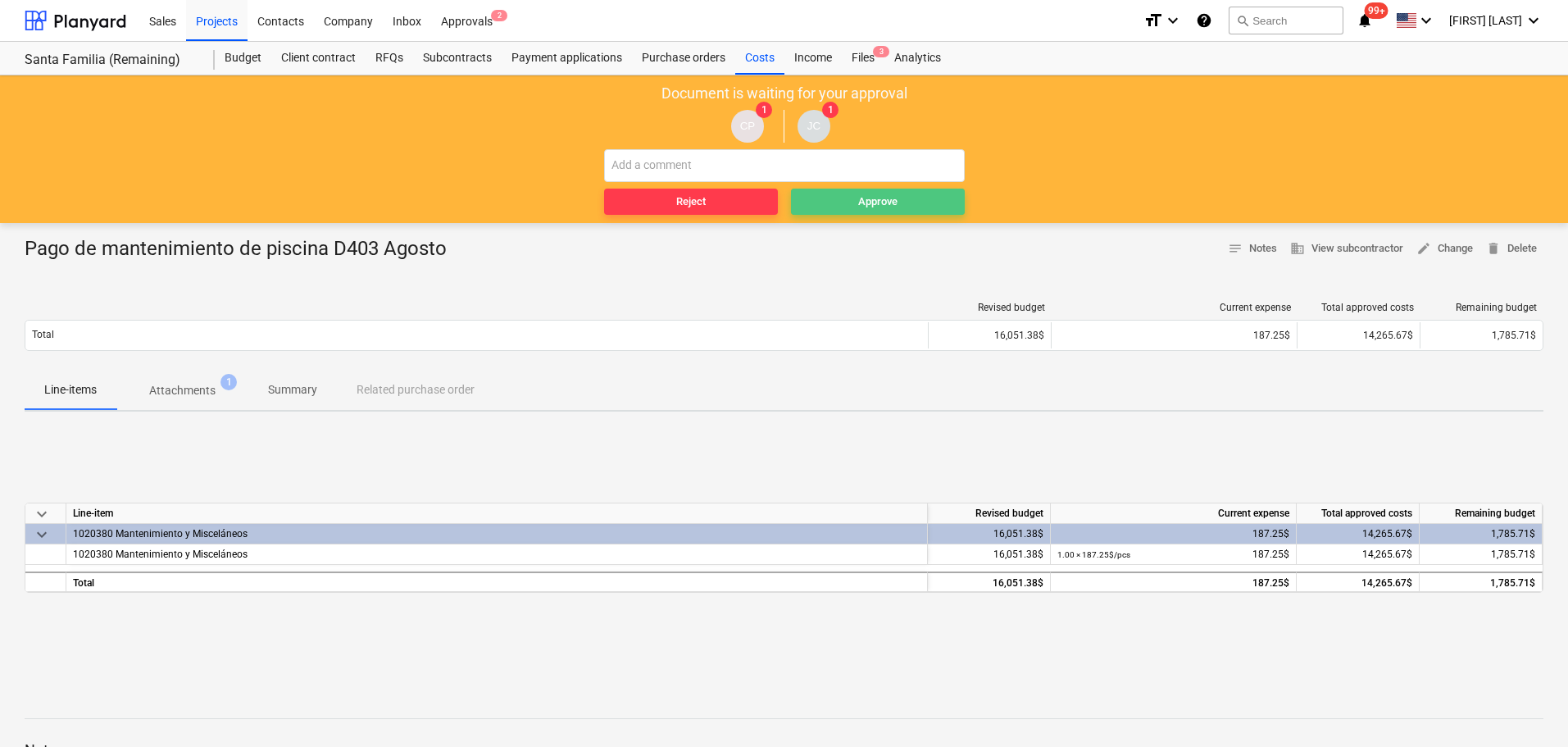 click on "Approve" at bounding box center (878, 202) 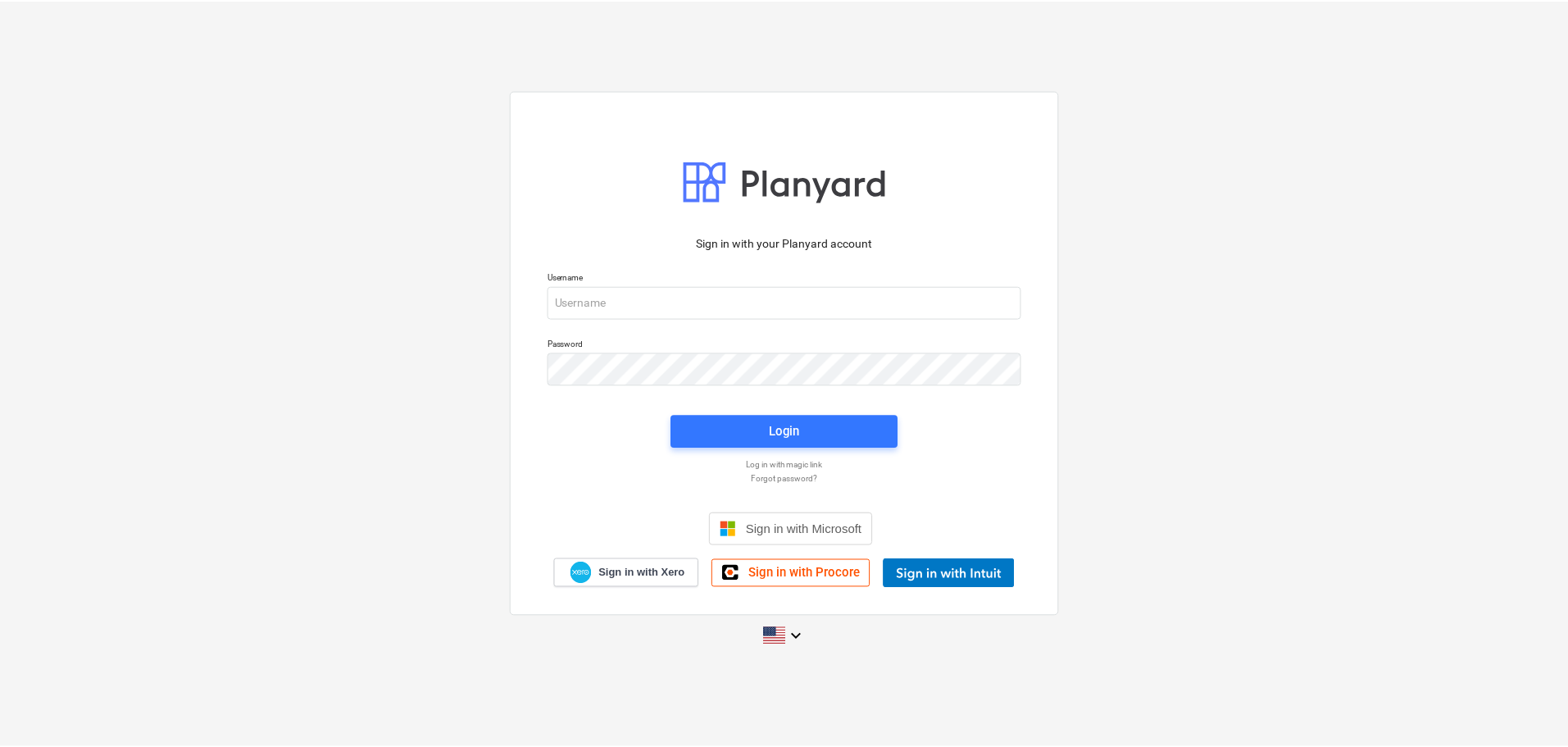 scroll, scrollTop: 0, scrollLeft: 0, axis: both 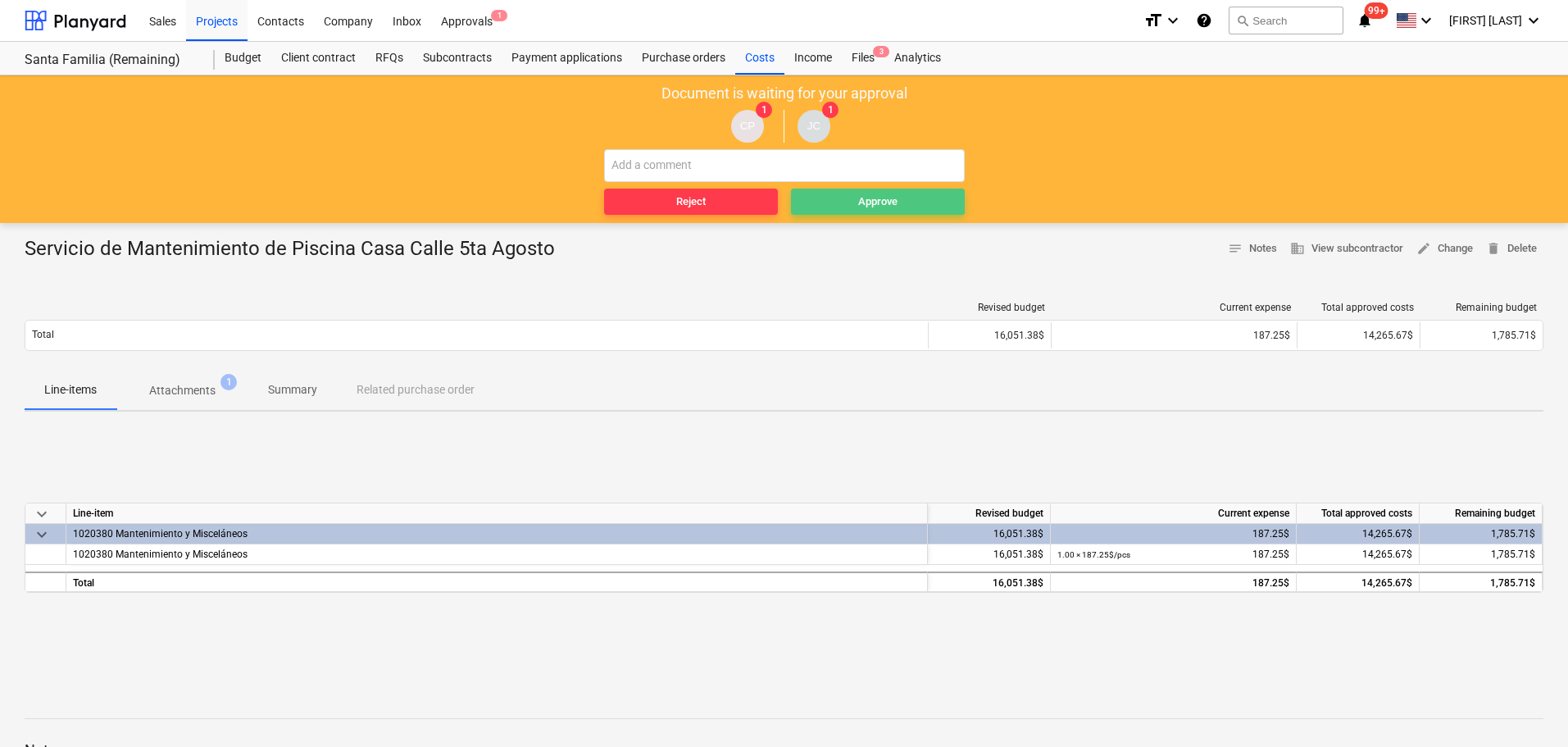 click on "Approve" at bounding box center (878, 202) 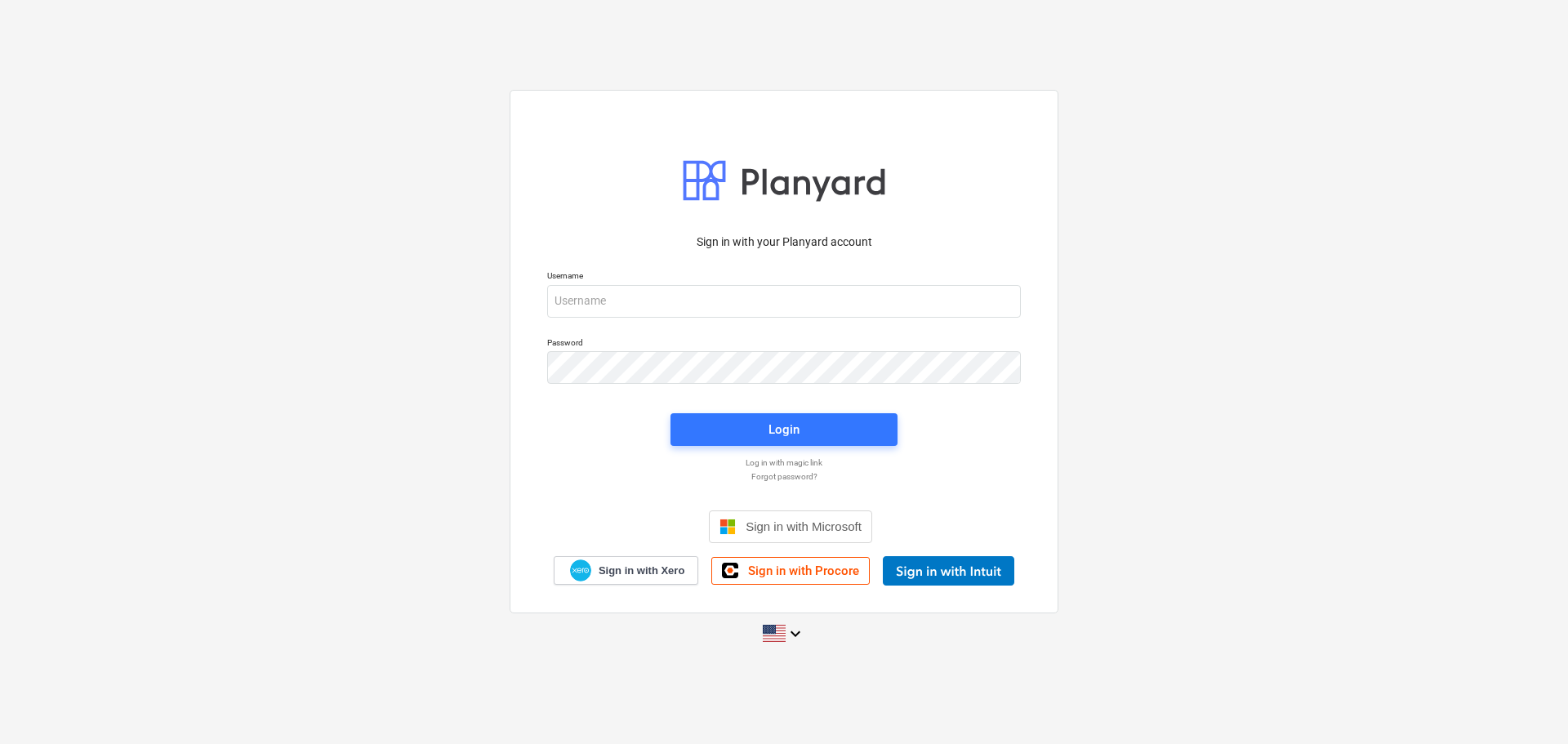 scroll, scrollTop: 0, scrollLeft: 0, axis: both 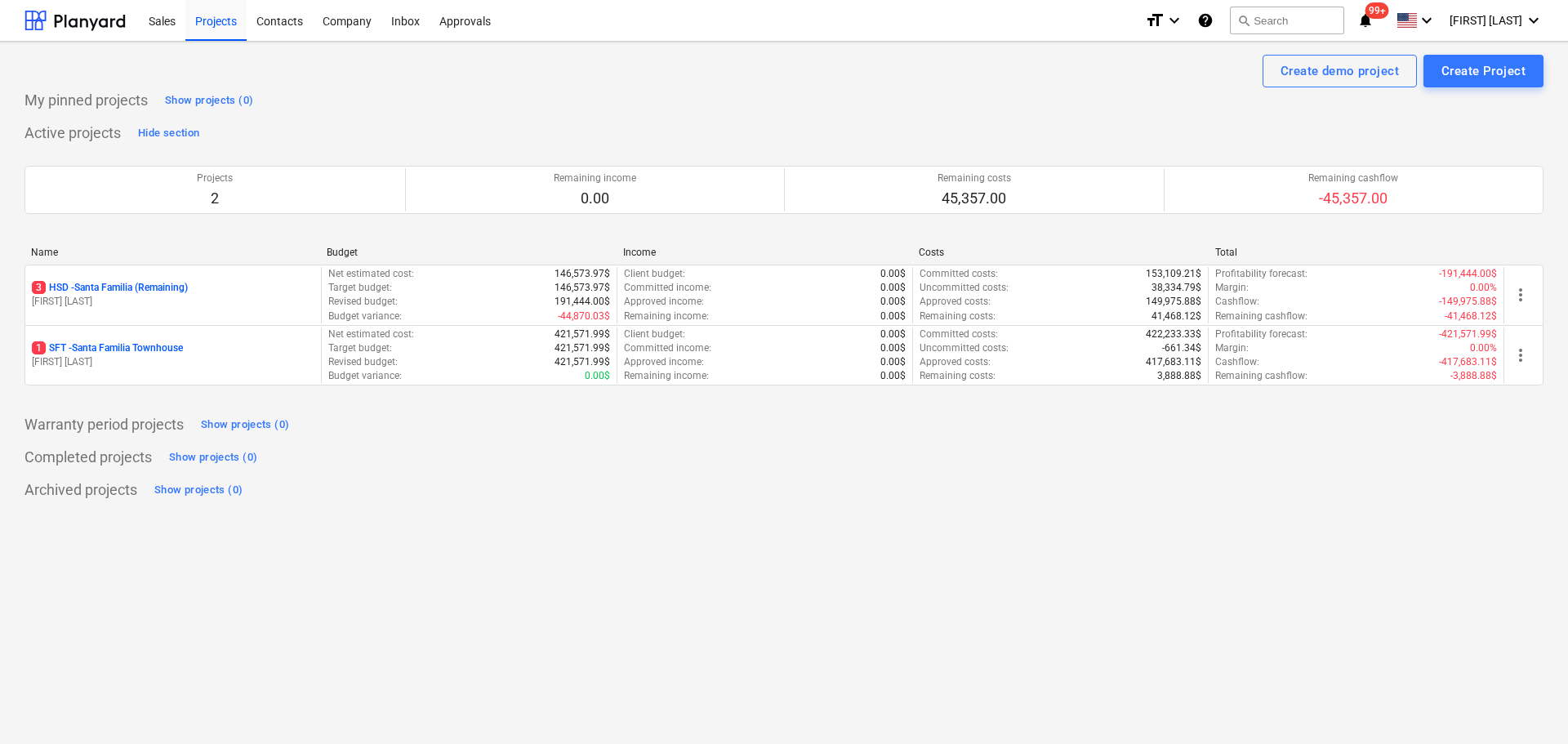 click on "Project fetching failed You do not have permissions for this action" at bounding box center [1339, 26] 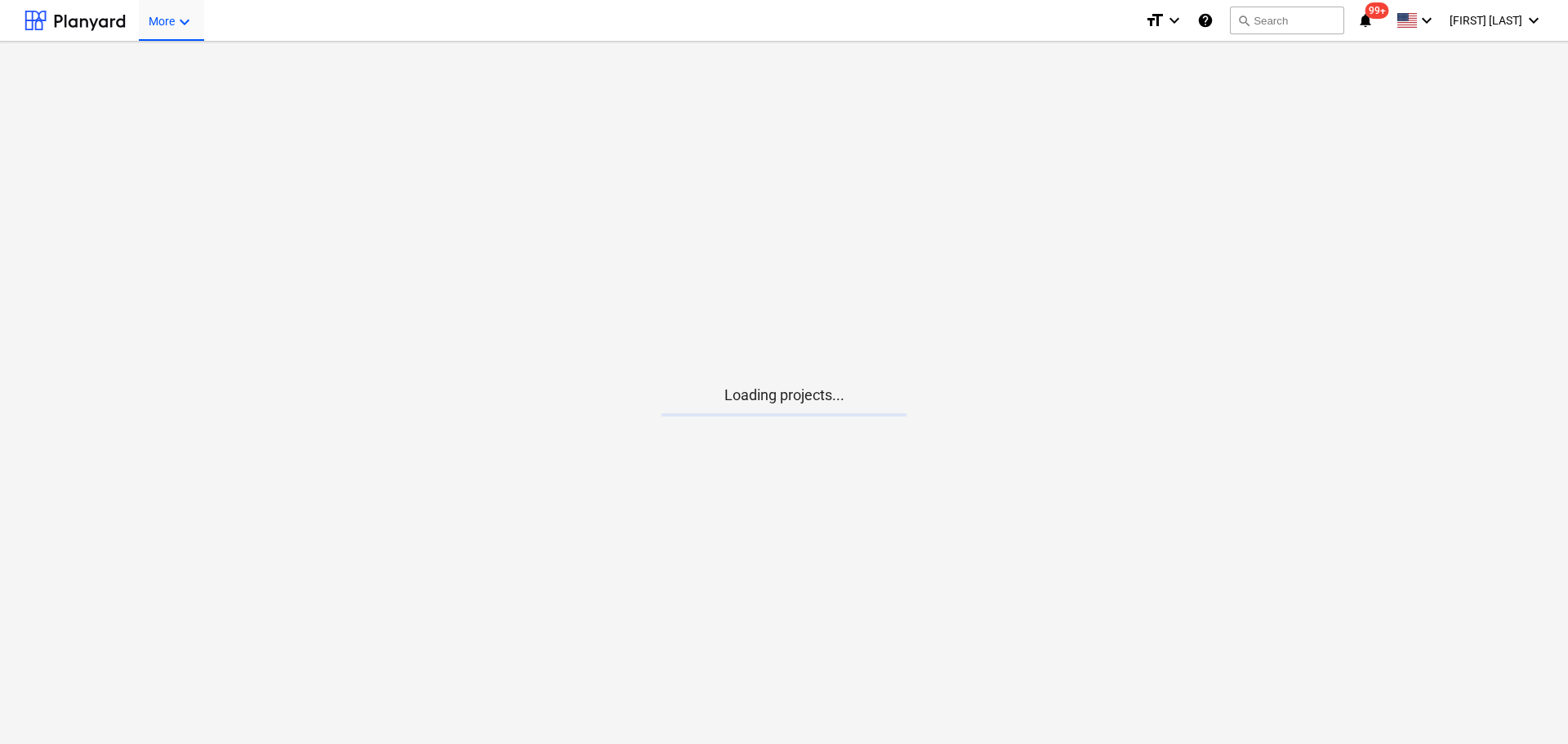 scroll, scrollTop: 0, scrollLeft: 0, axis: both 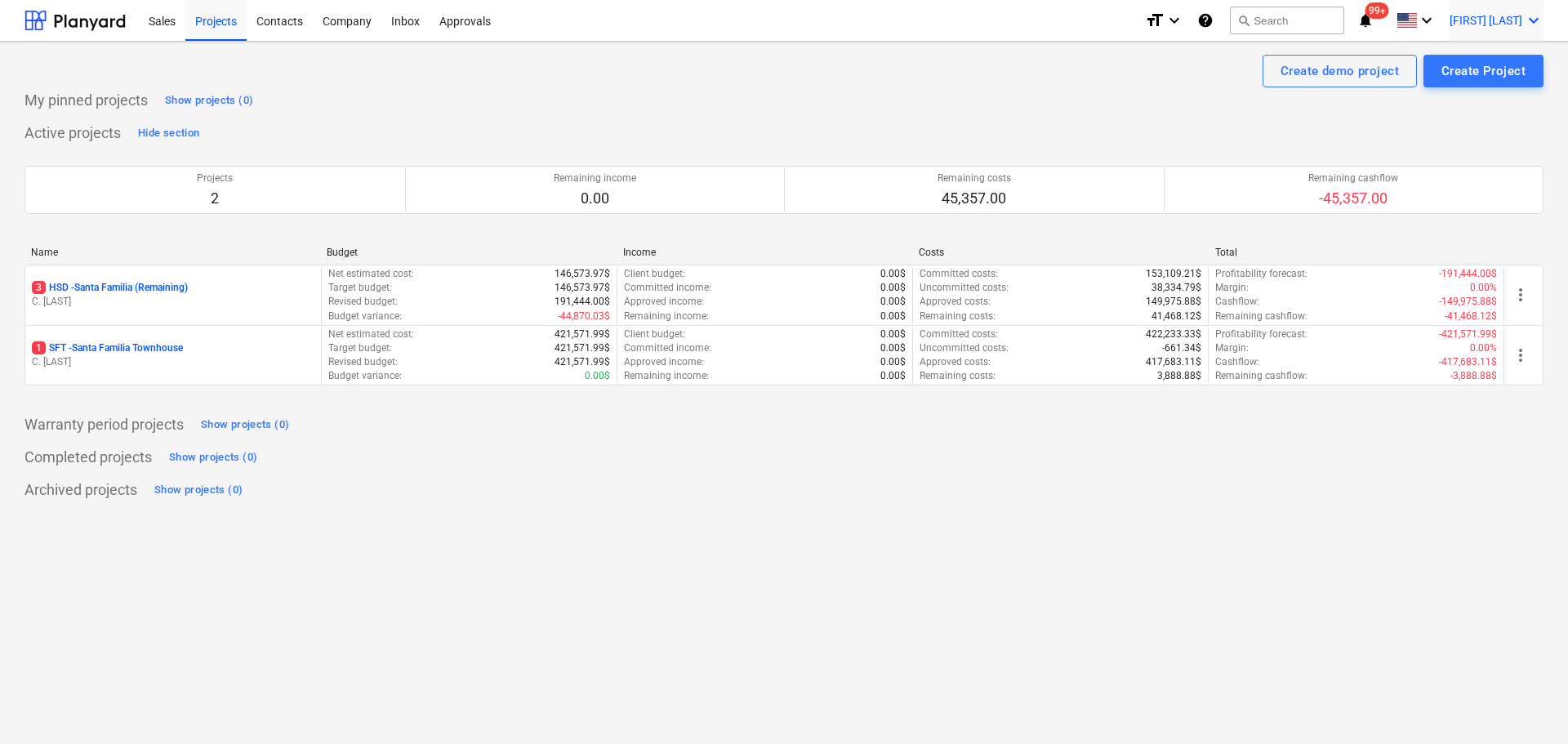 click on "[FIRST] [LAST]" at bounding box center [1486, 20] 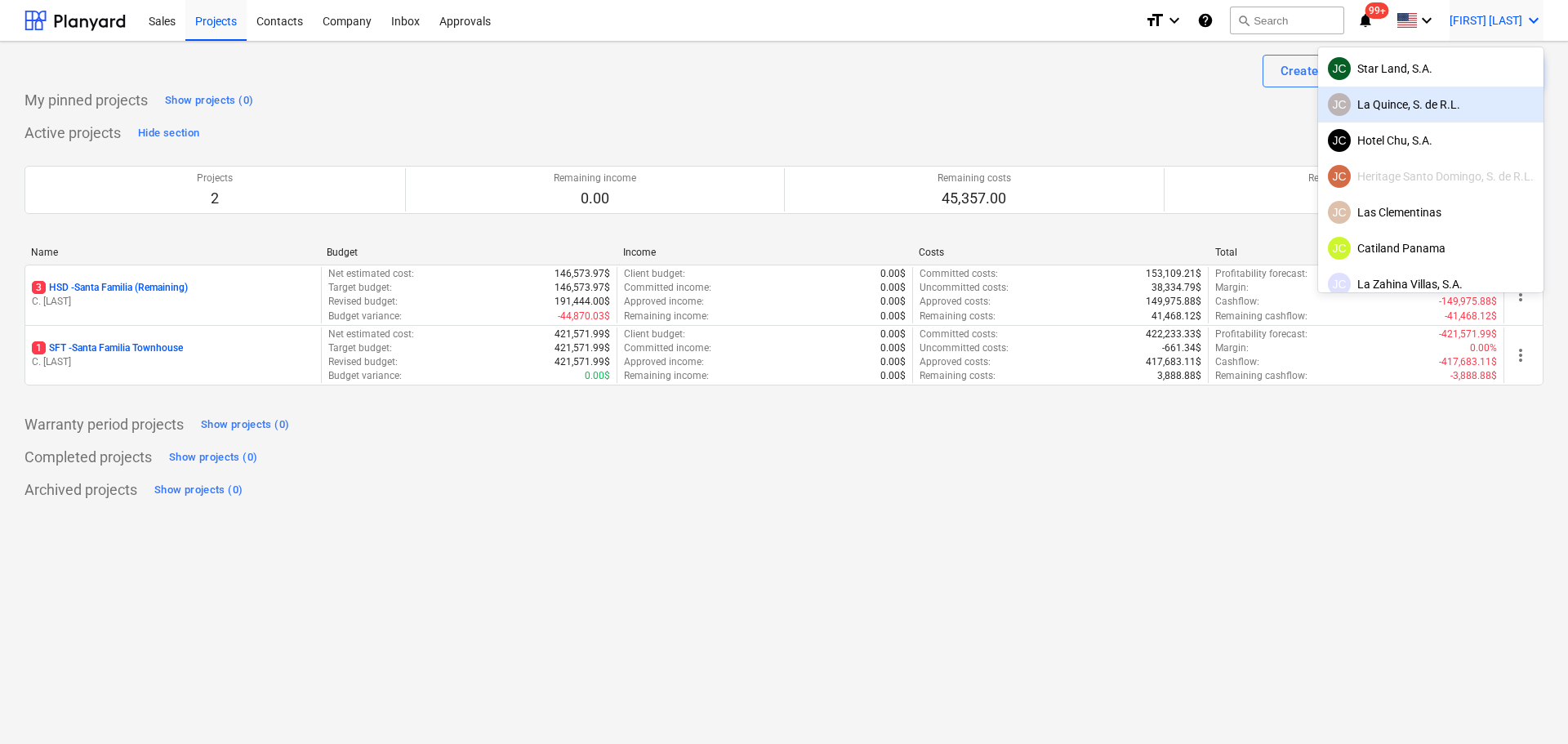 click on "[FIRST] La Quince, S. de R.L." at bounding box center [1431, 105] 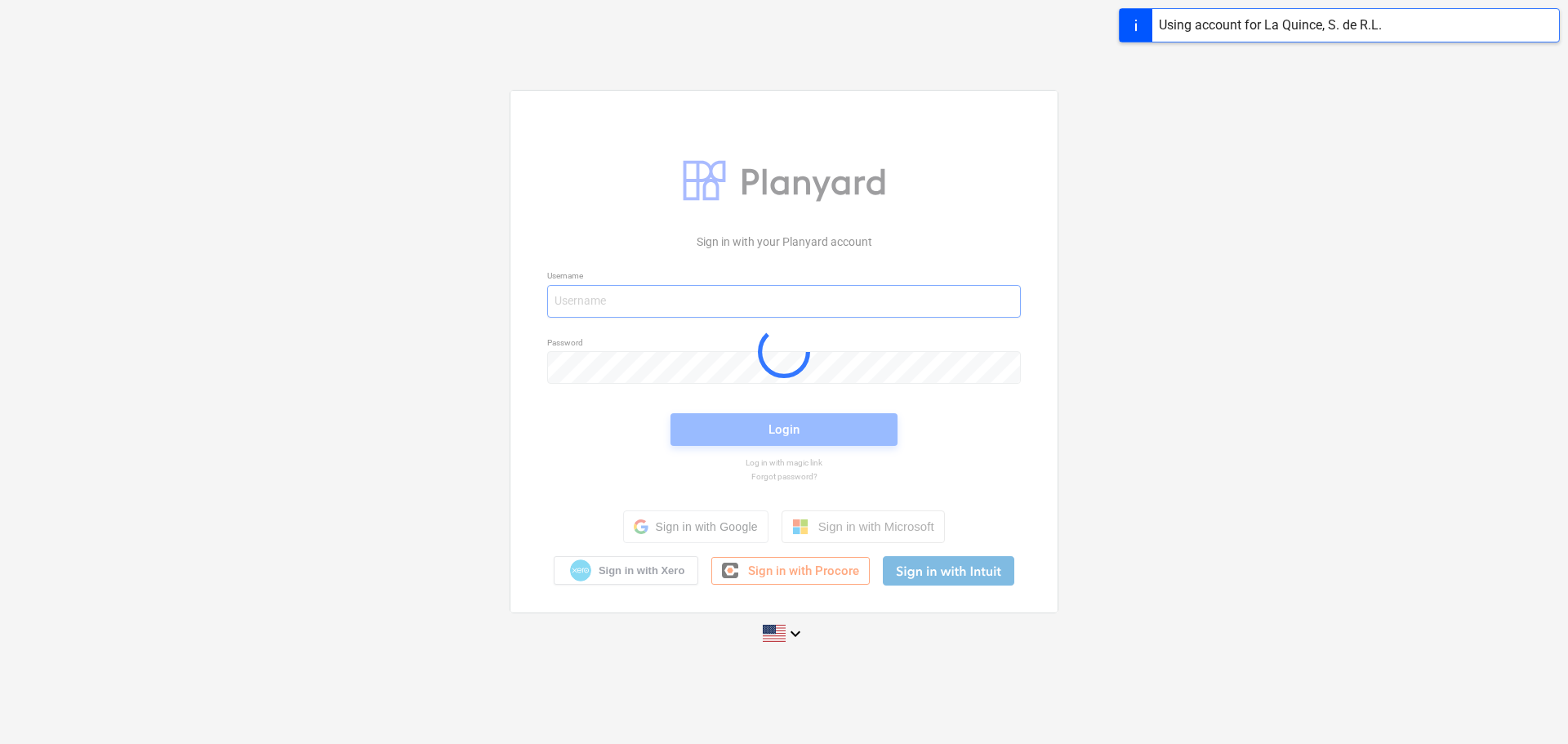 type on "[EMAIL]" 